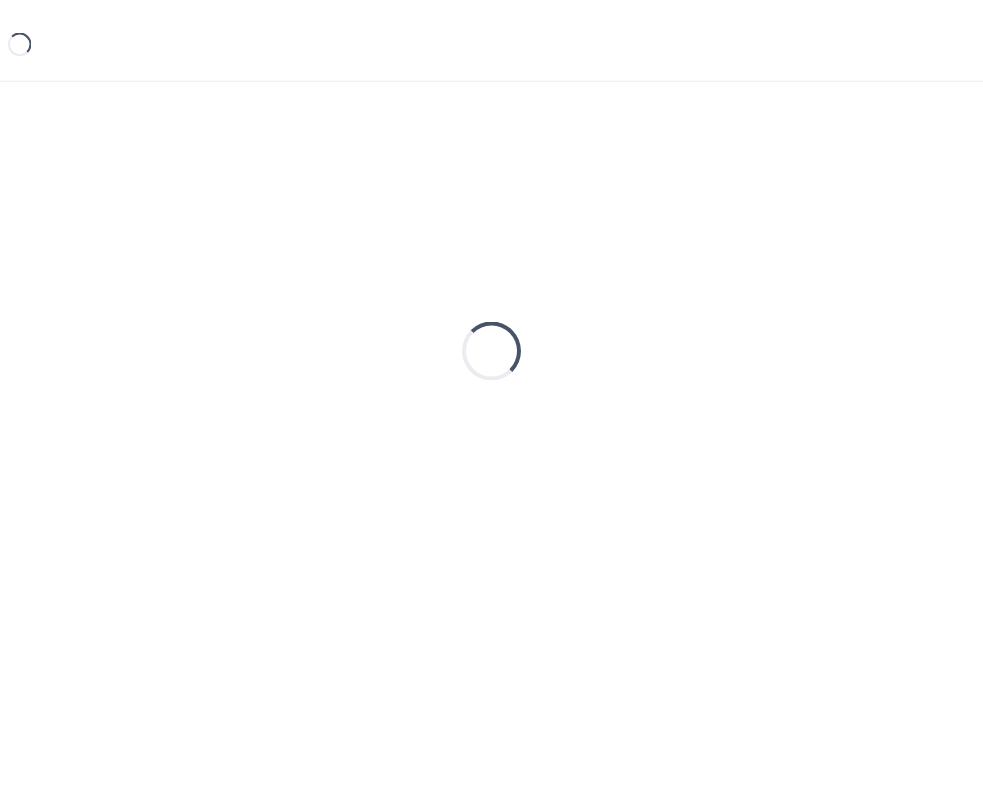 scroll, scrollTop: 0, scrollLeft: 0, axis: both 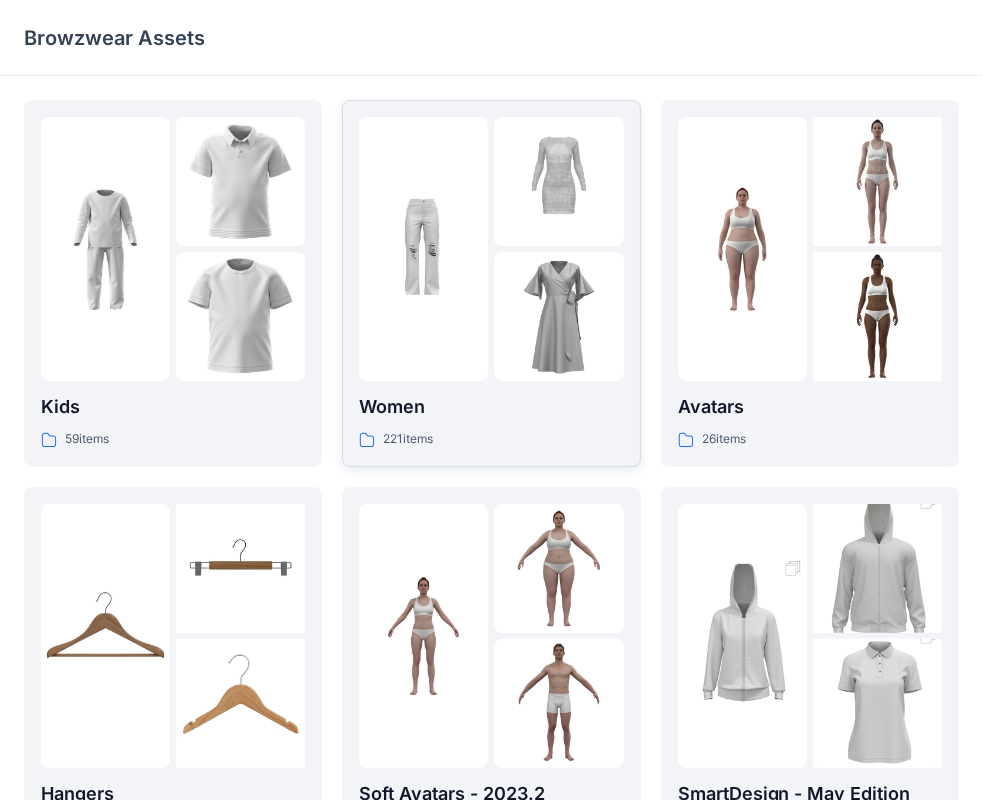 click at bounding box center (558, 316) 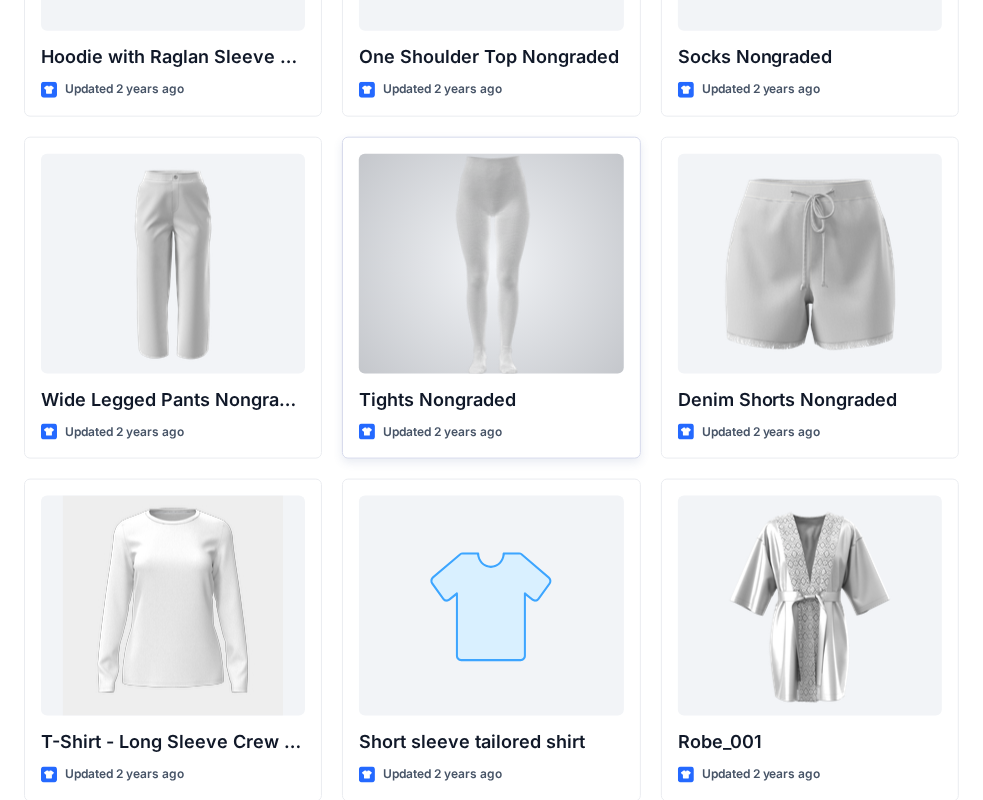 scroll, scrollTop: 21173, scrollLeft: 0, axis: vertical 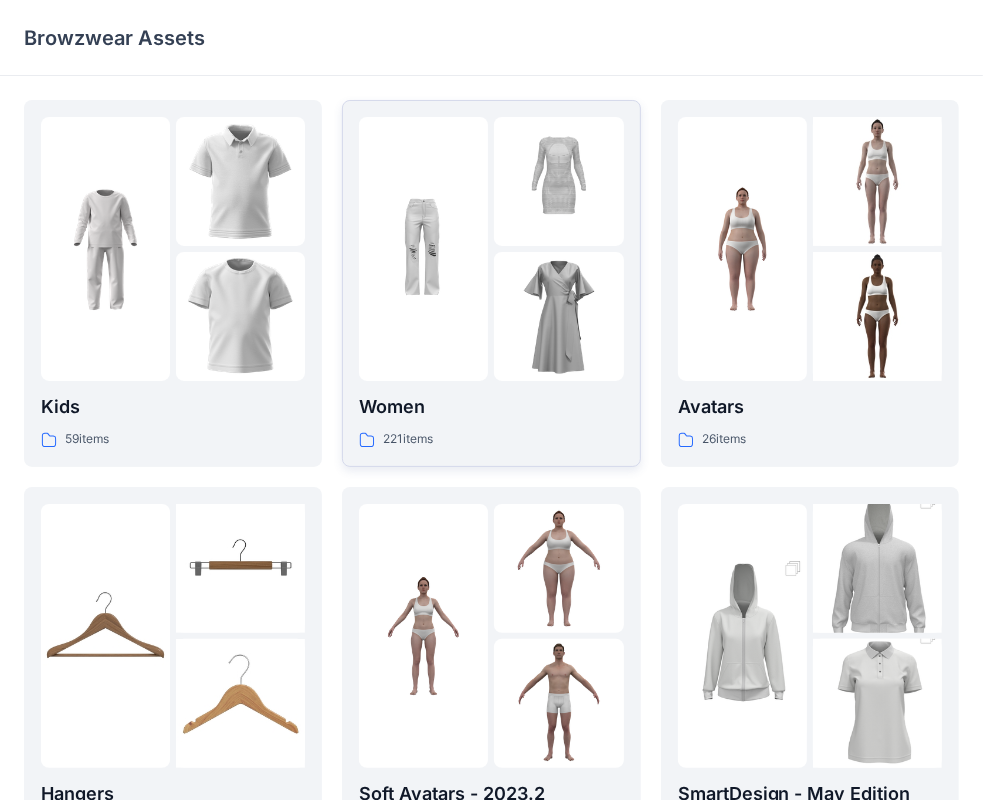 click at bounding box center [423, 249] 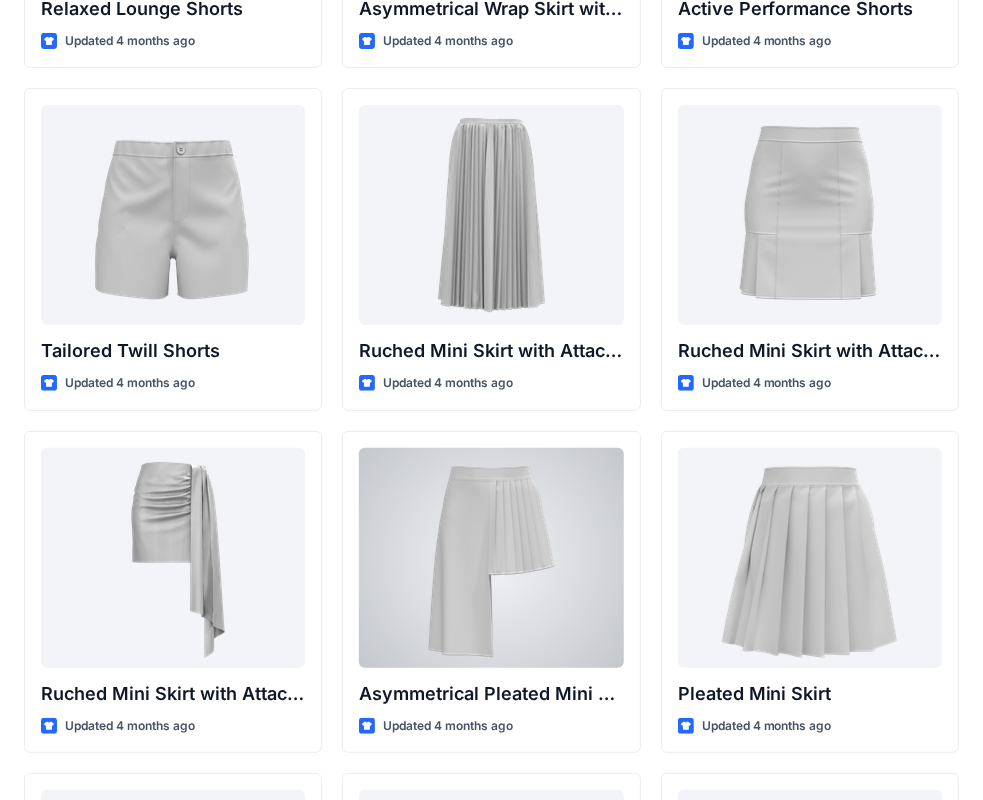 scroll, scrollTop: 5250, scrollLeft: 0, axis: vertical 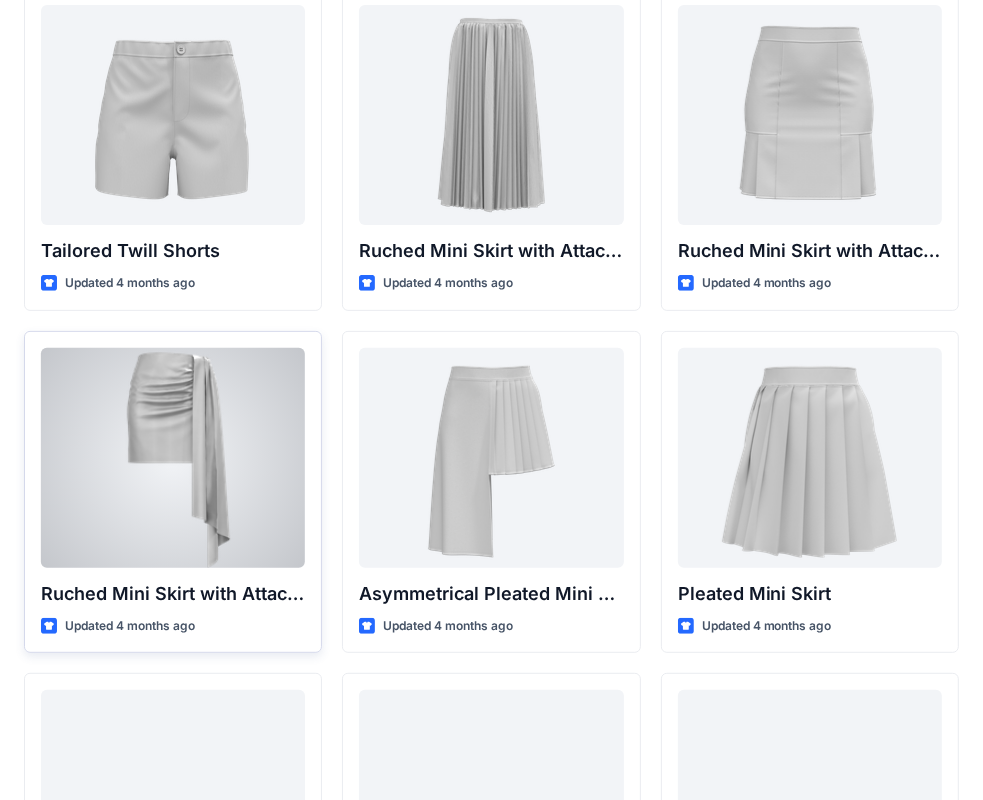 click at bounding box center (173, 458) 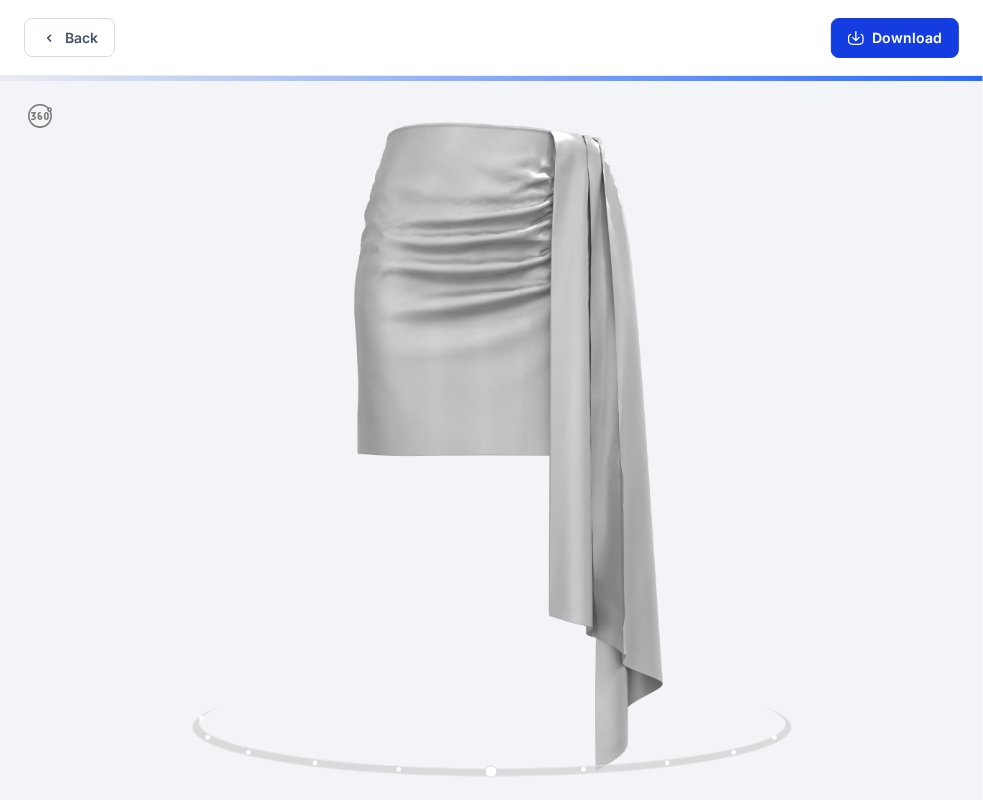 click on "Download" at bounding box center [895, 38] 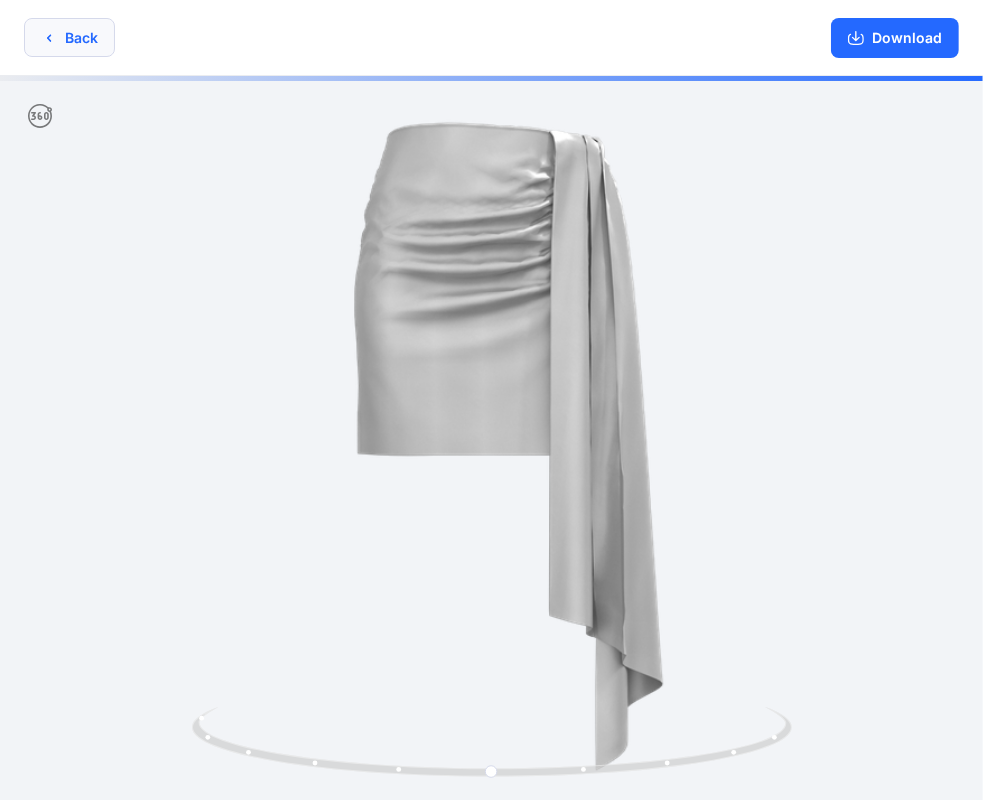 click on "Back" at bounding box center (69, 37) 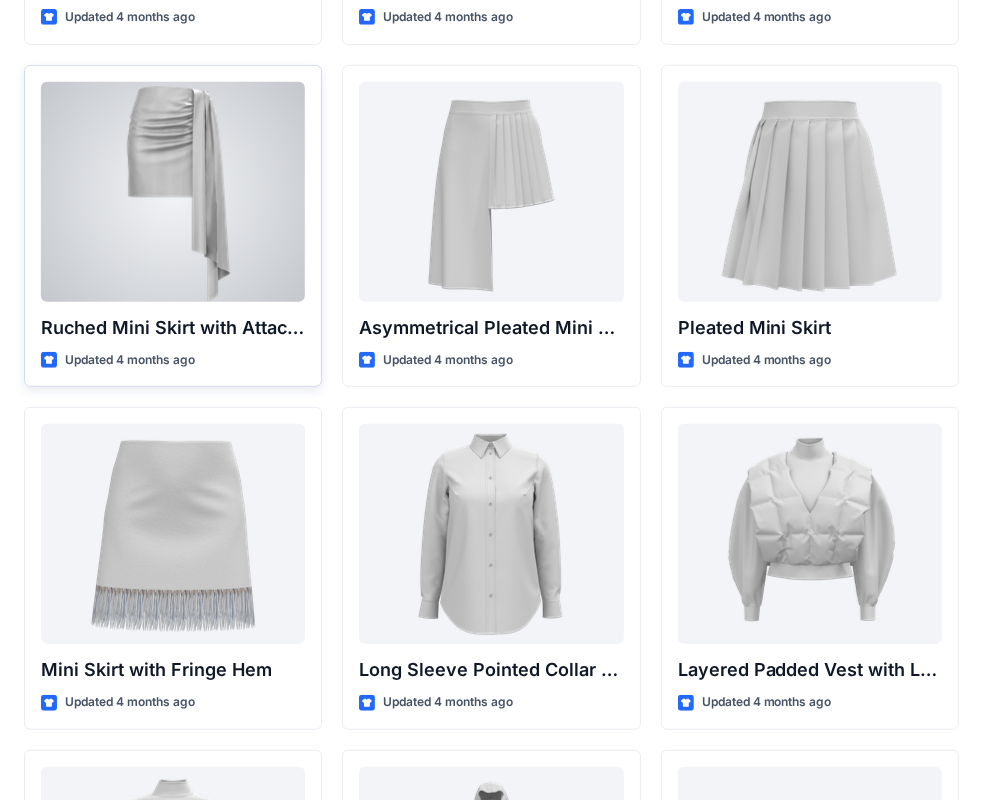 scroll, scrollTop: 5550, scrollLeft: 0, axis: vertical 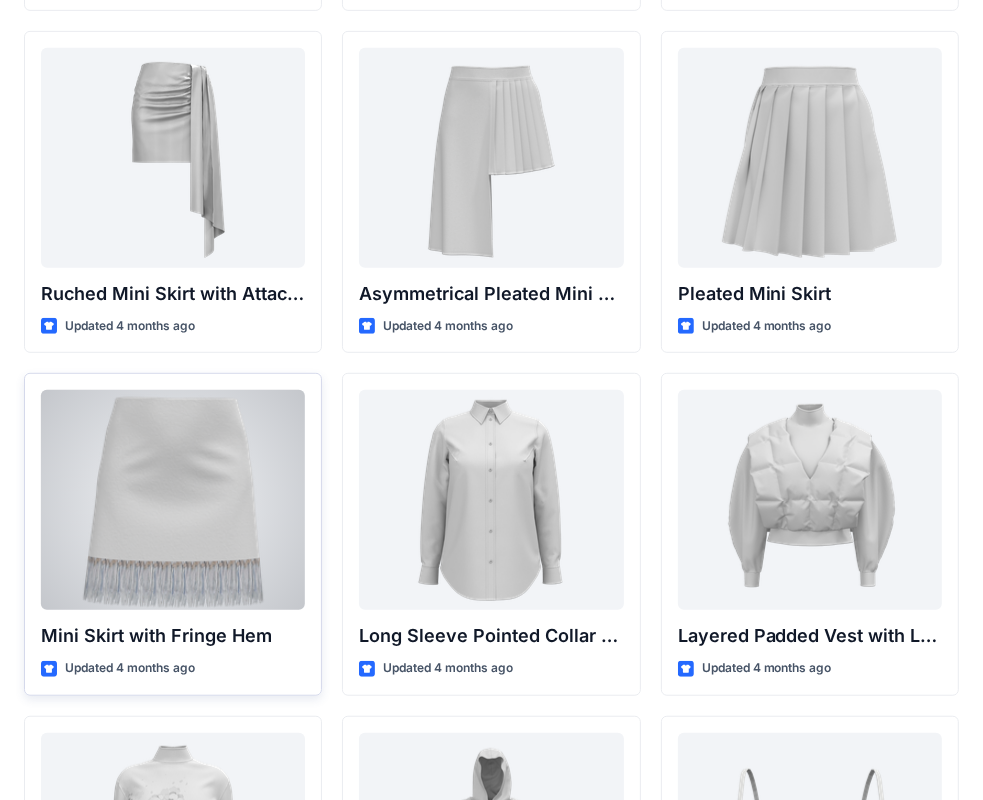 click at bounding box center [173, 500] 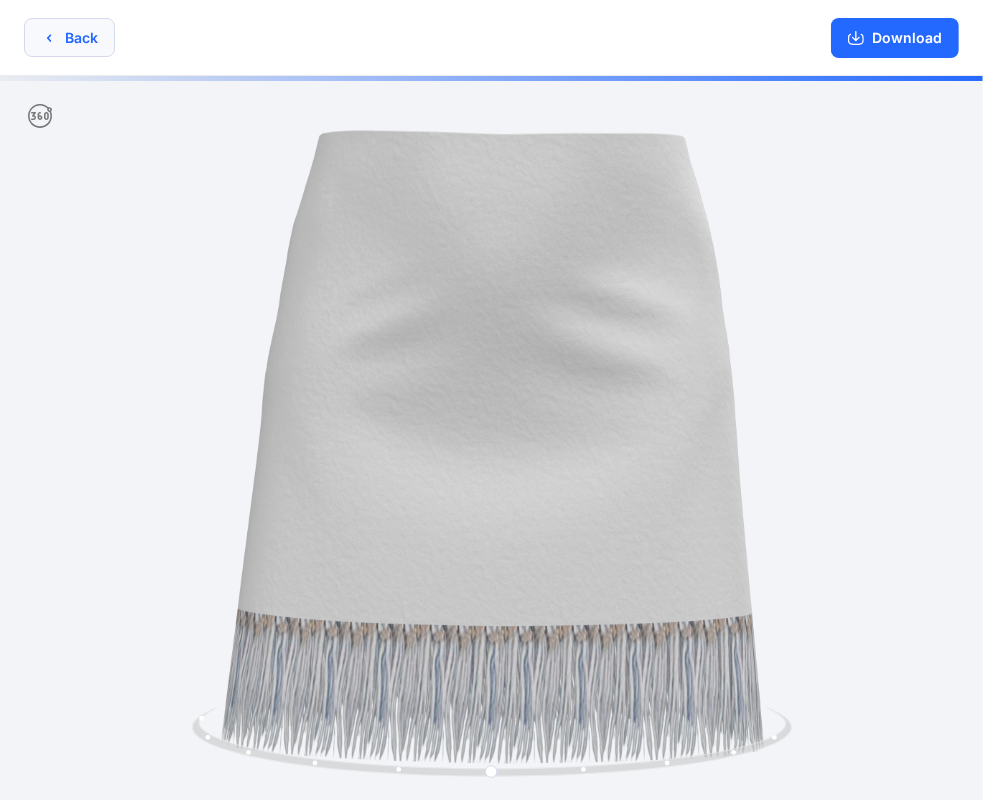 click on "Back" at bounding box center (69, 37) 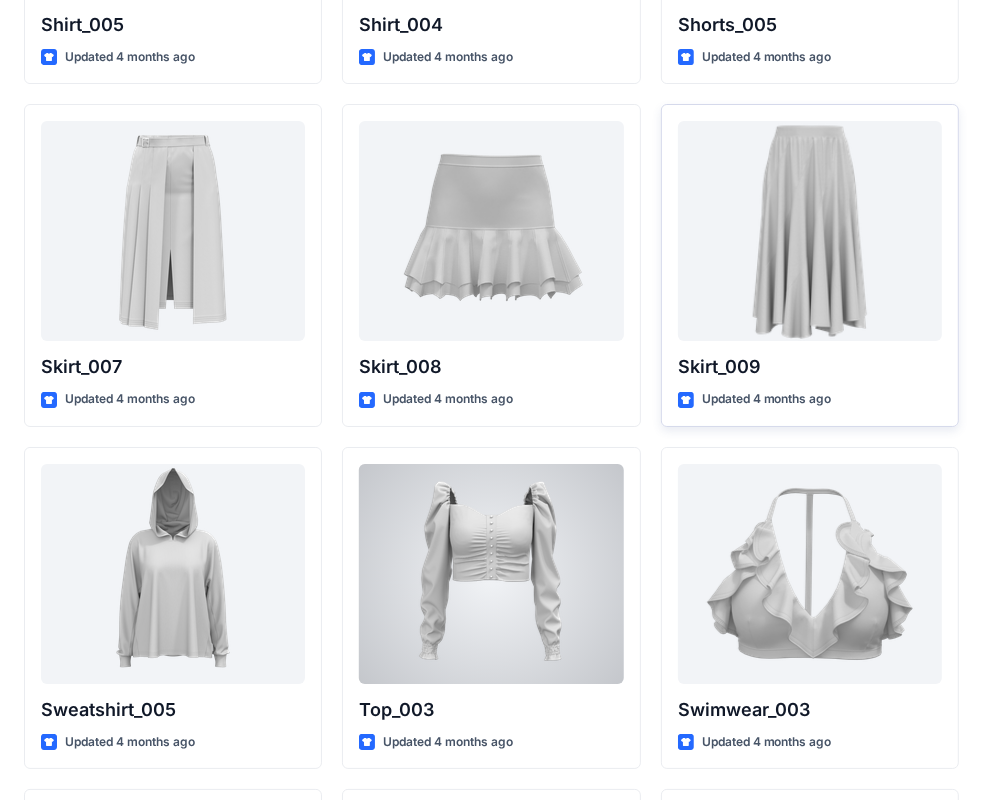 scroll, scrollTop: 9556, scrollLeft: 0, axis: vertical 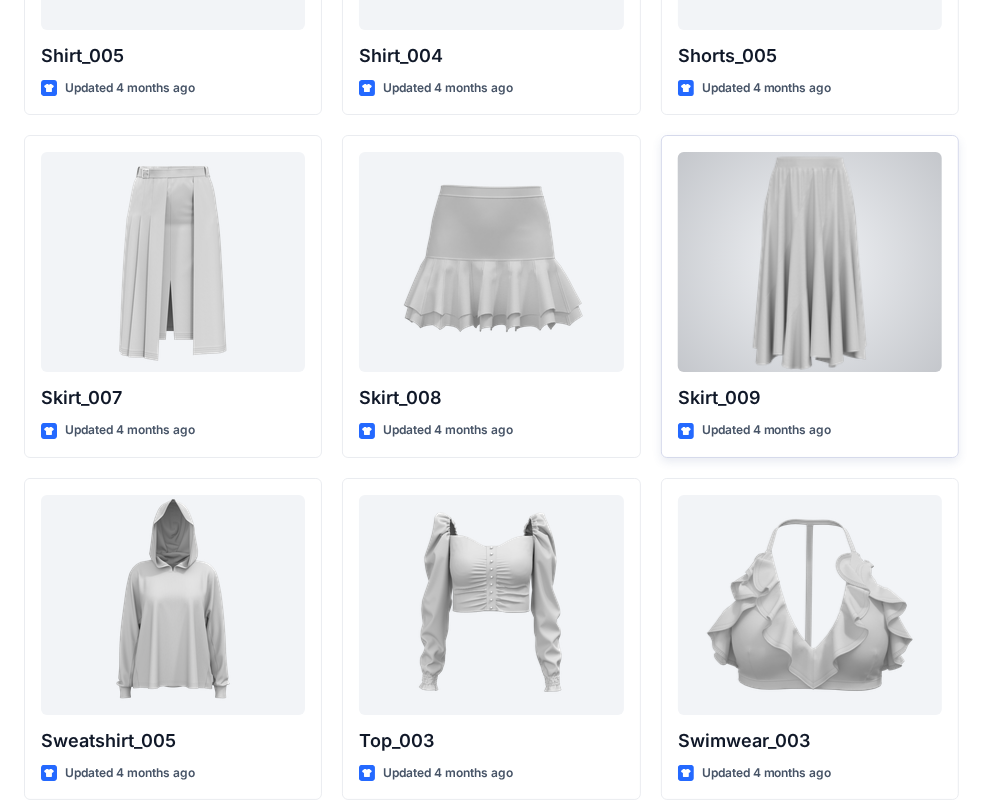 click at bounding box center [810, 262] 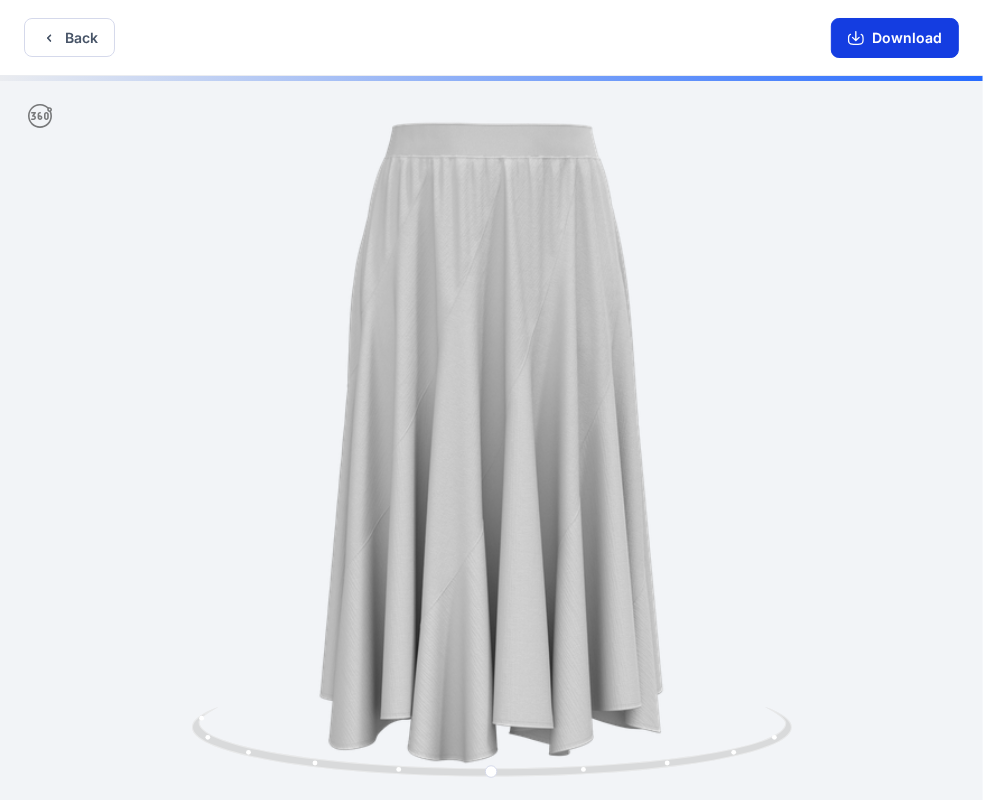 click 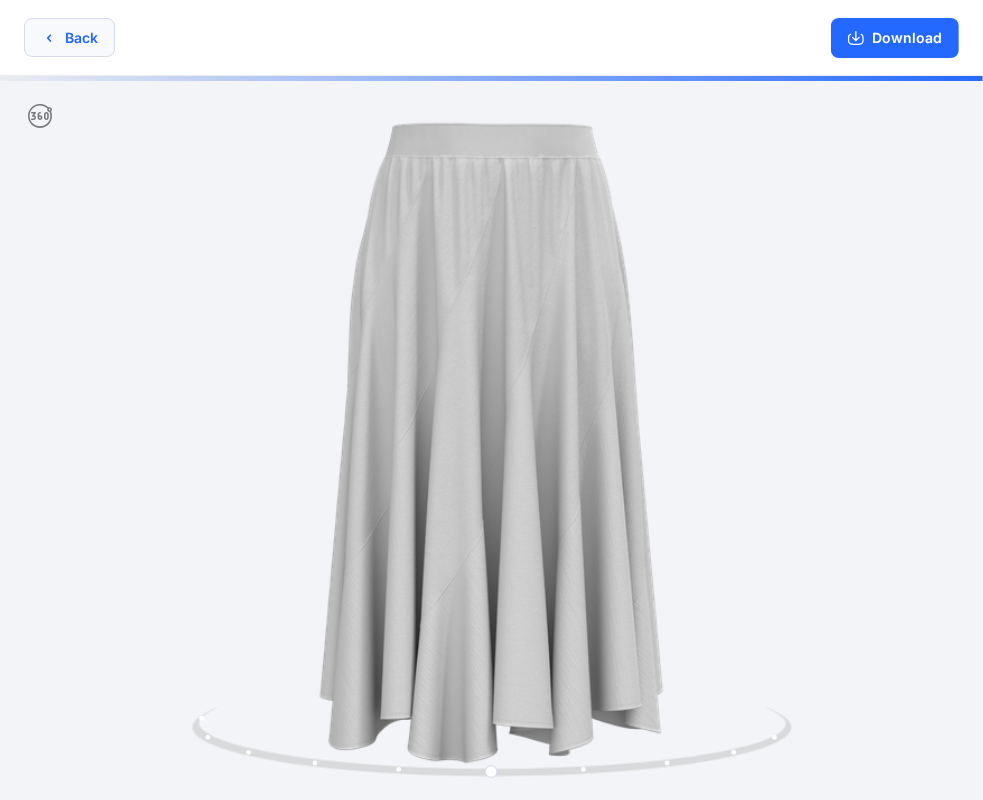 click on "Back" at bounding box center (69, 37) 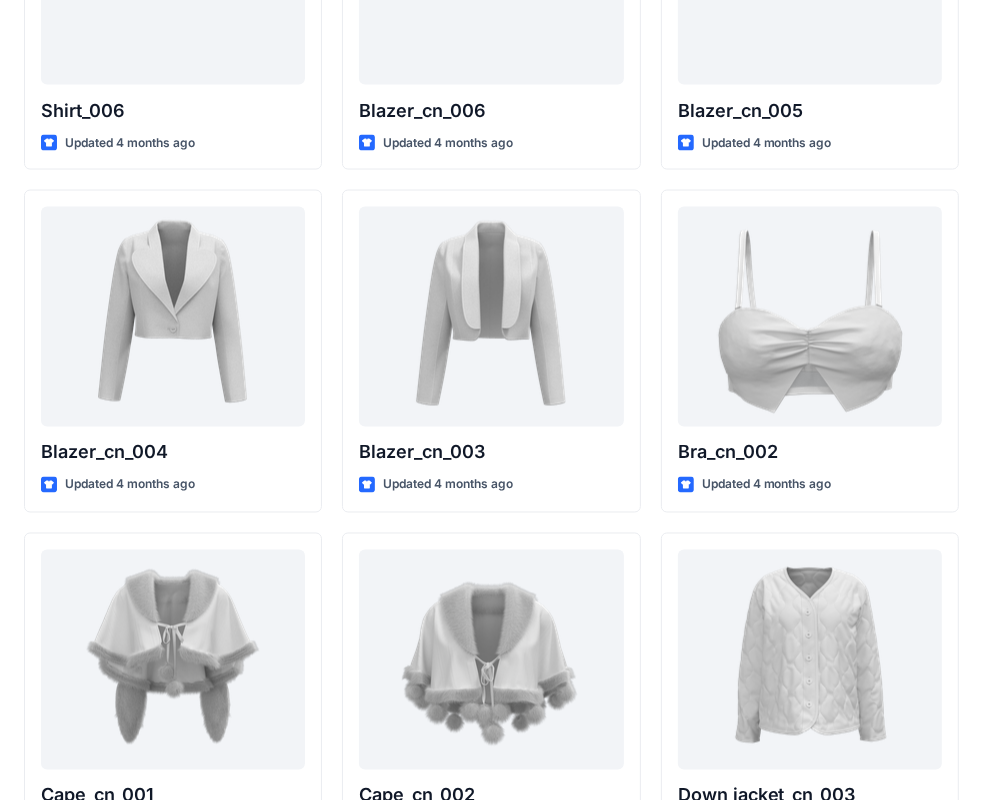 scroll, scrollTop: 11799, scrollLeft: 0, axis: vertical 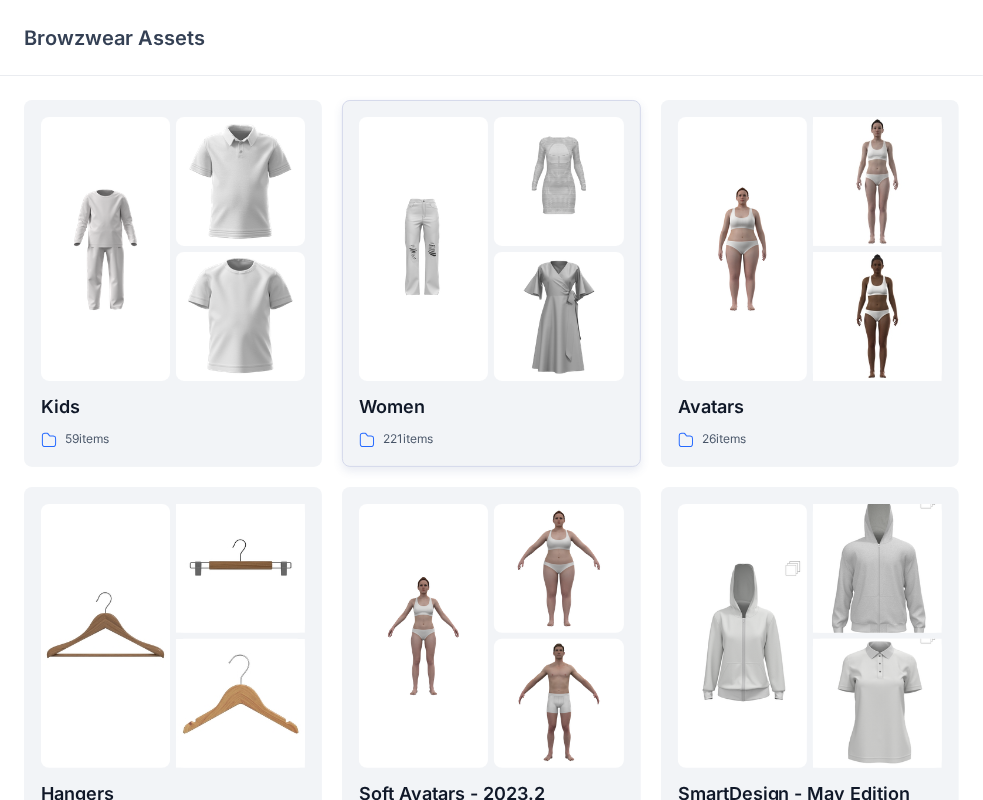 click at bounding box center [558, 181] 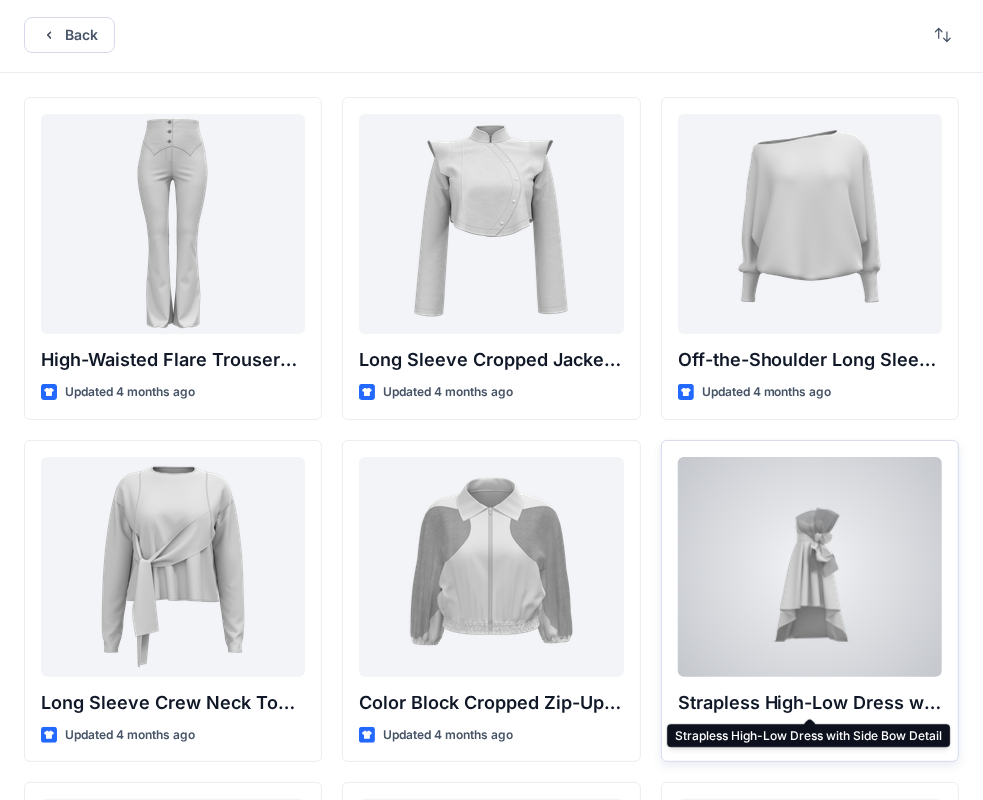 scroll, scrollTop: 0, scrollLeft: 0, axis: both 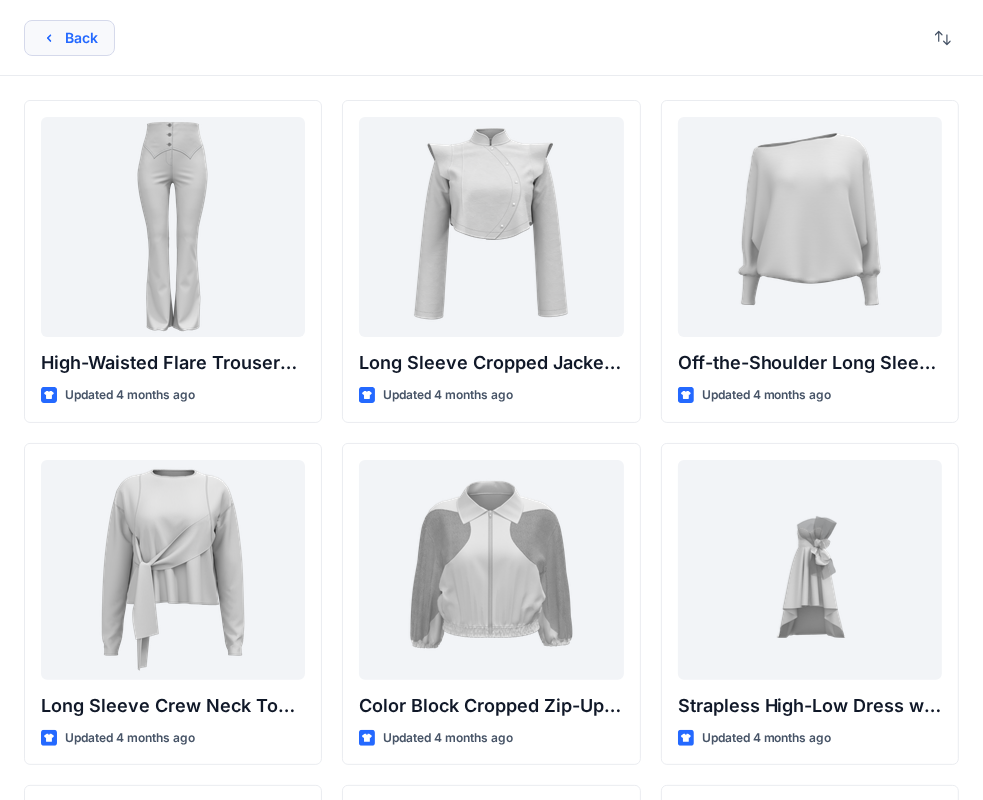 click on "Back" at bounding box center [69, 38] 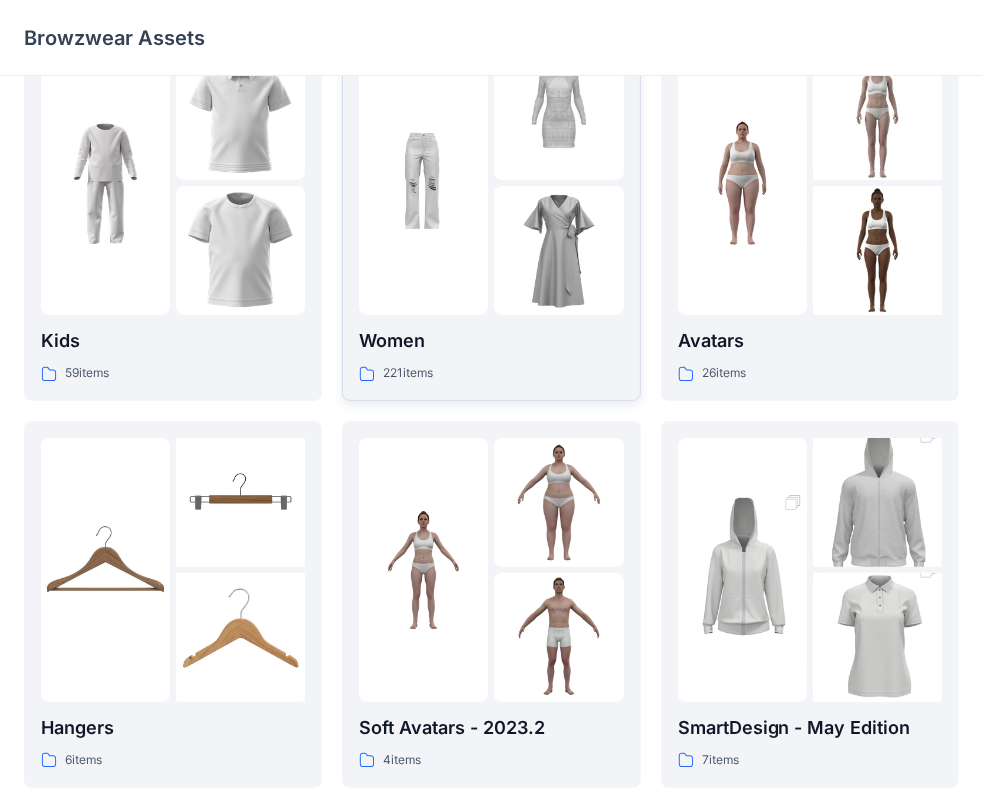 scroll, scrollTop: 100, scrollLeft: 0, axis: vertical 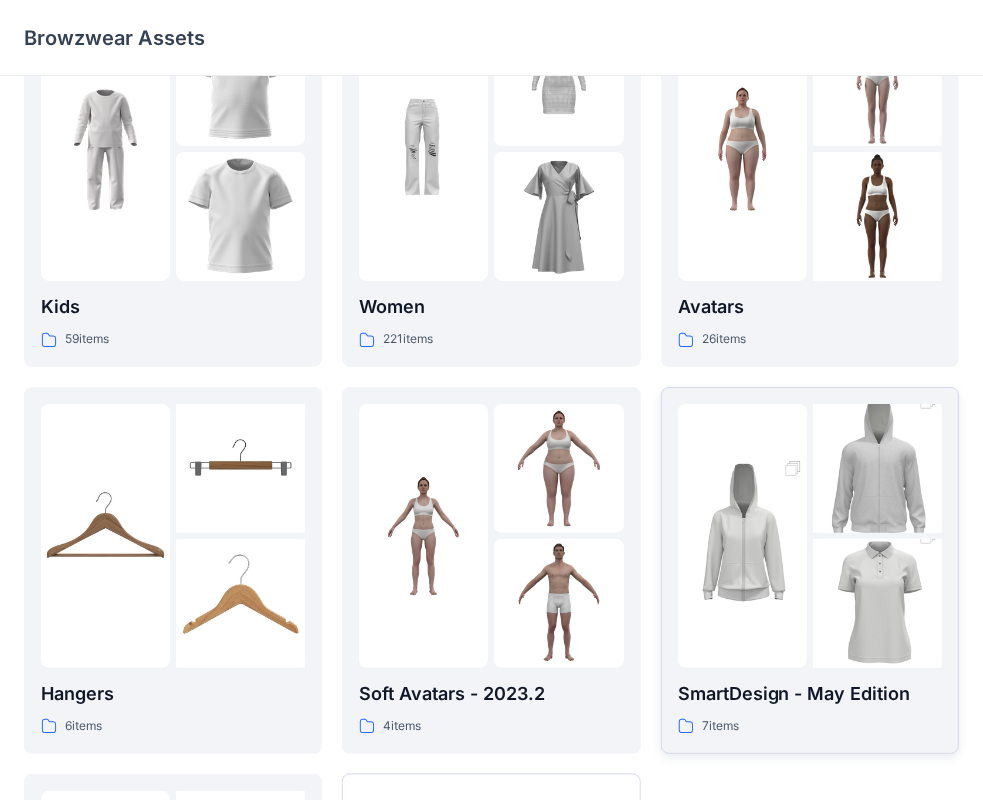 click at bounding box center [742, 536] 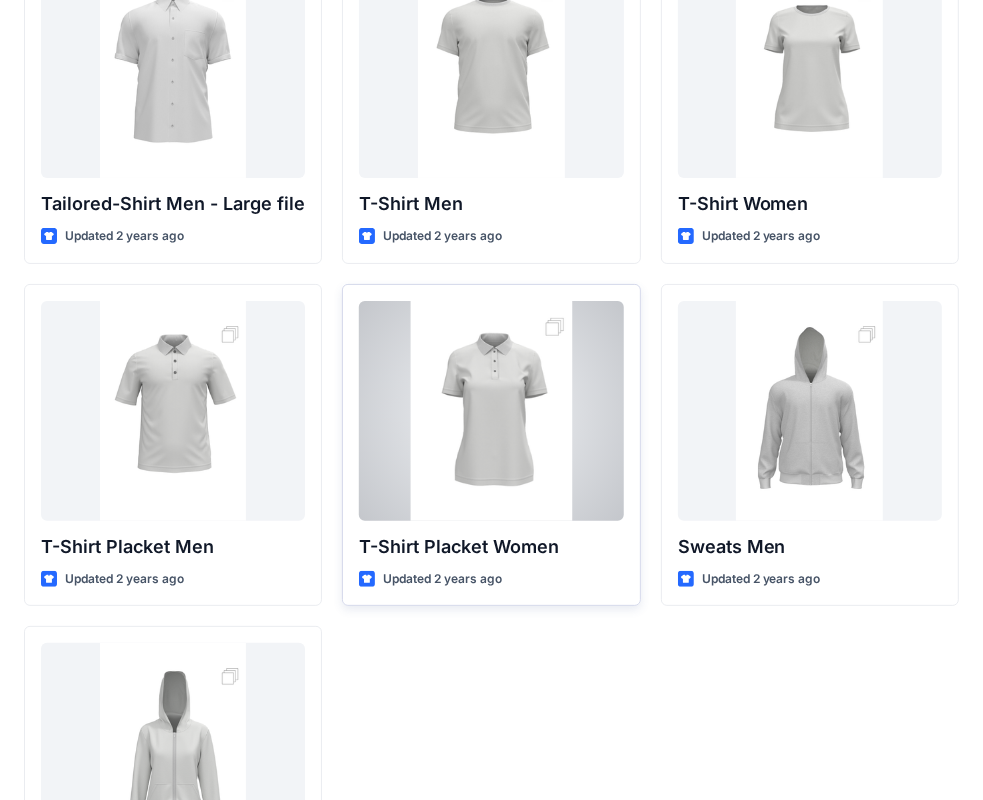 scroll, scrollTop: 0, scrollLeft: 0, axis: both 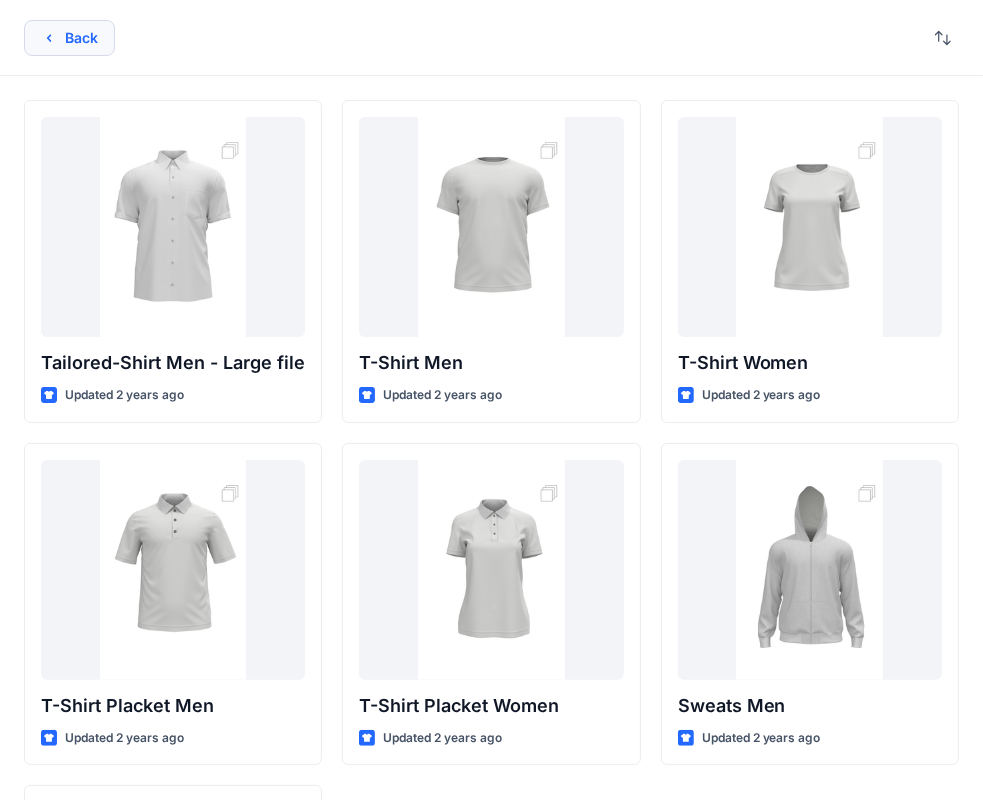 click on "Back" at bounding box center [69, 38] 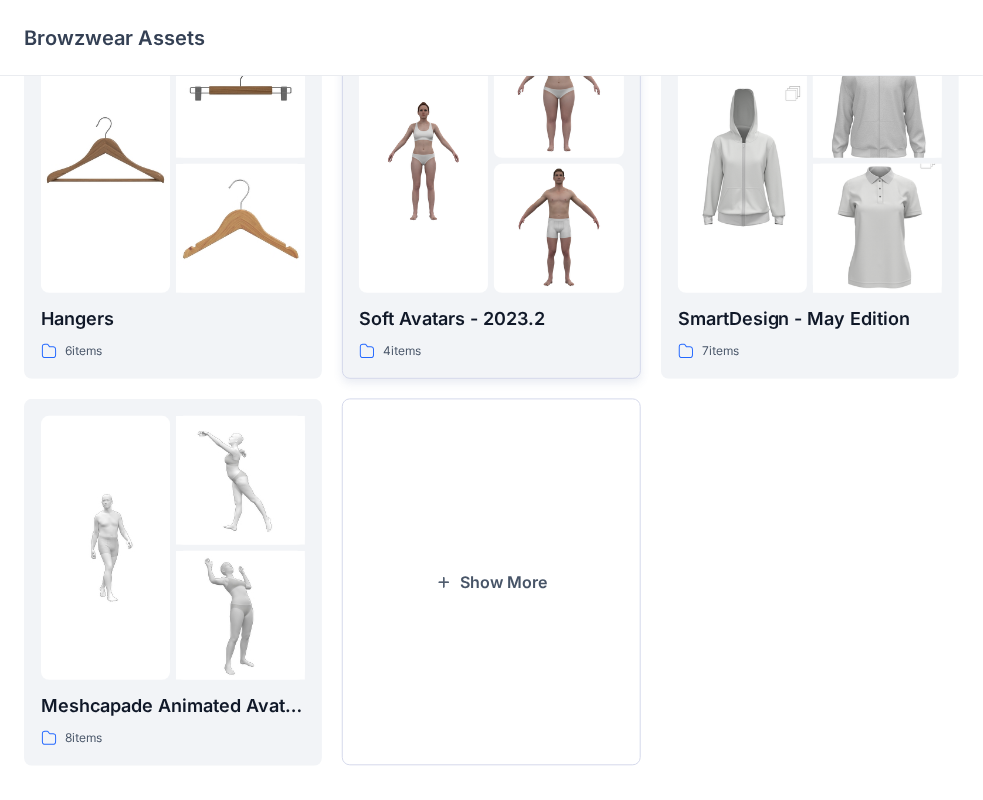 scroll, scrollTop: 496, scrollLeft: 0, axis: vertical 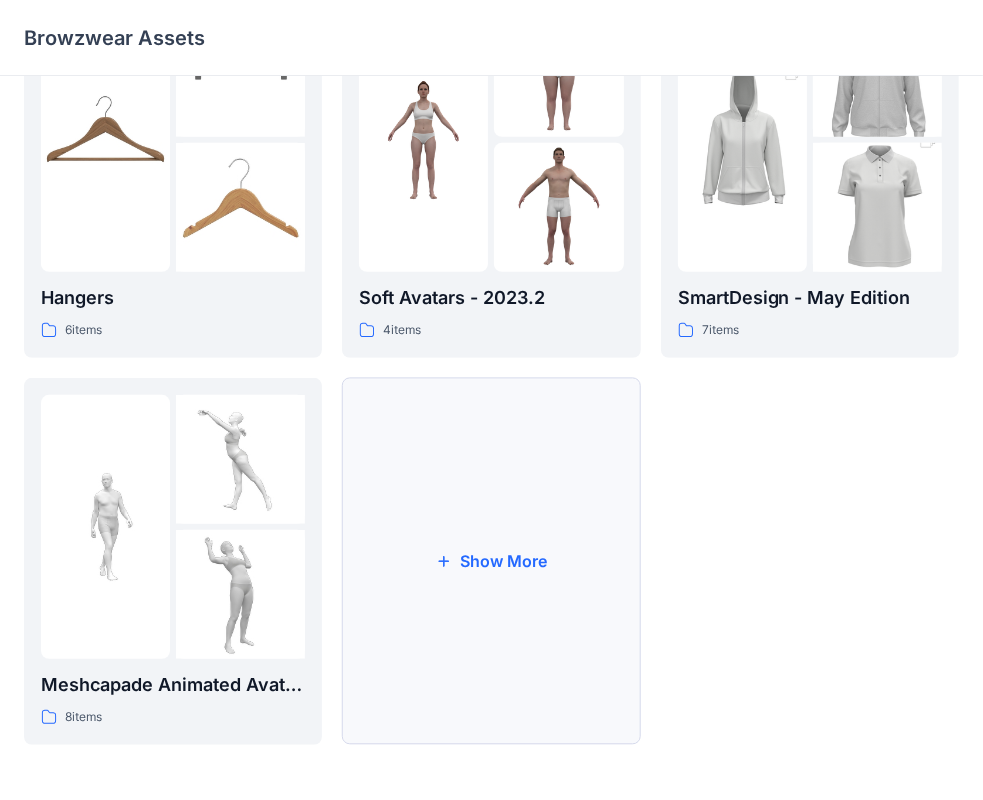 click on "Show More" at bounding box center (491, 561) 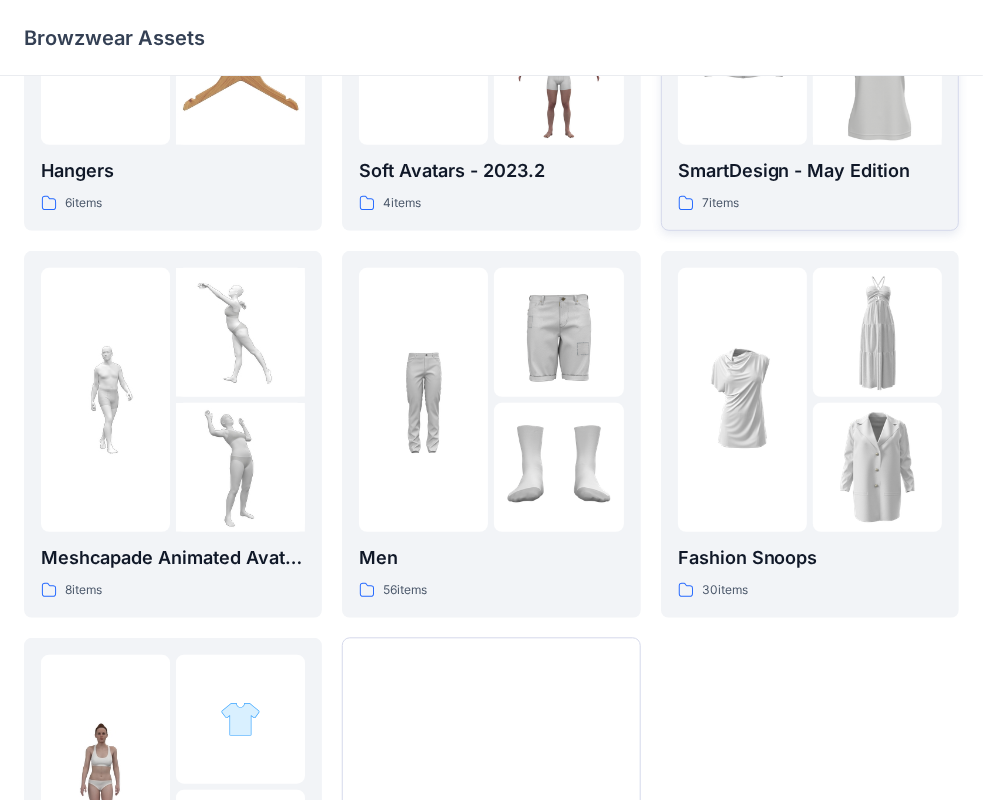 scroll, scrollTop: 884, scrollLeft: 0, axis: vertical 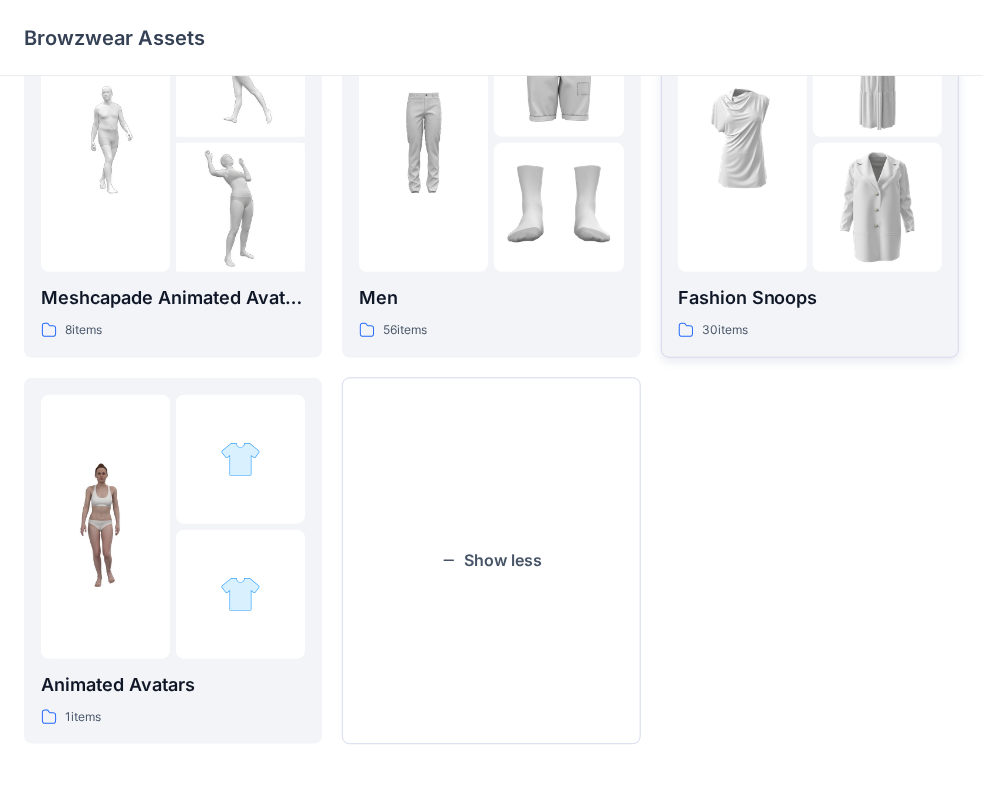 click at bounding box center [742, 139] 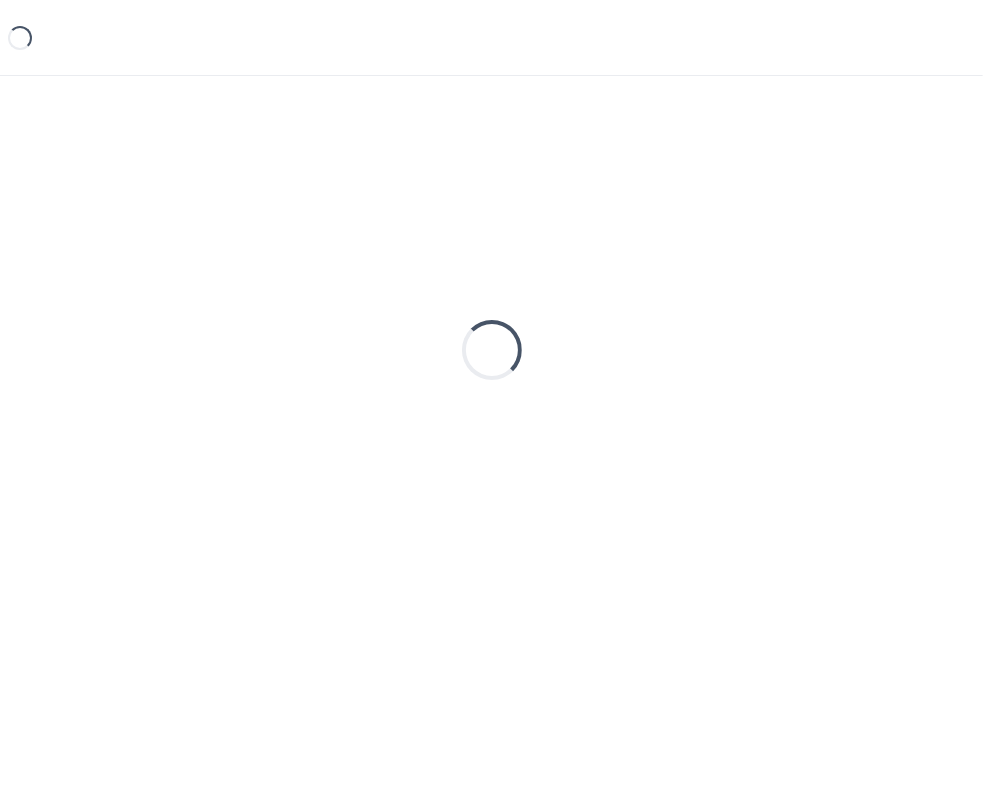 scroll, scrollTop: 0, scrollLeft: 0, axis: both 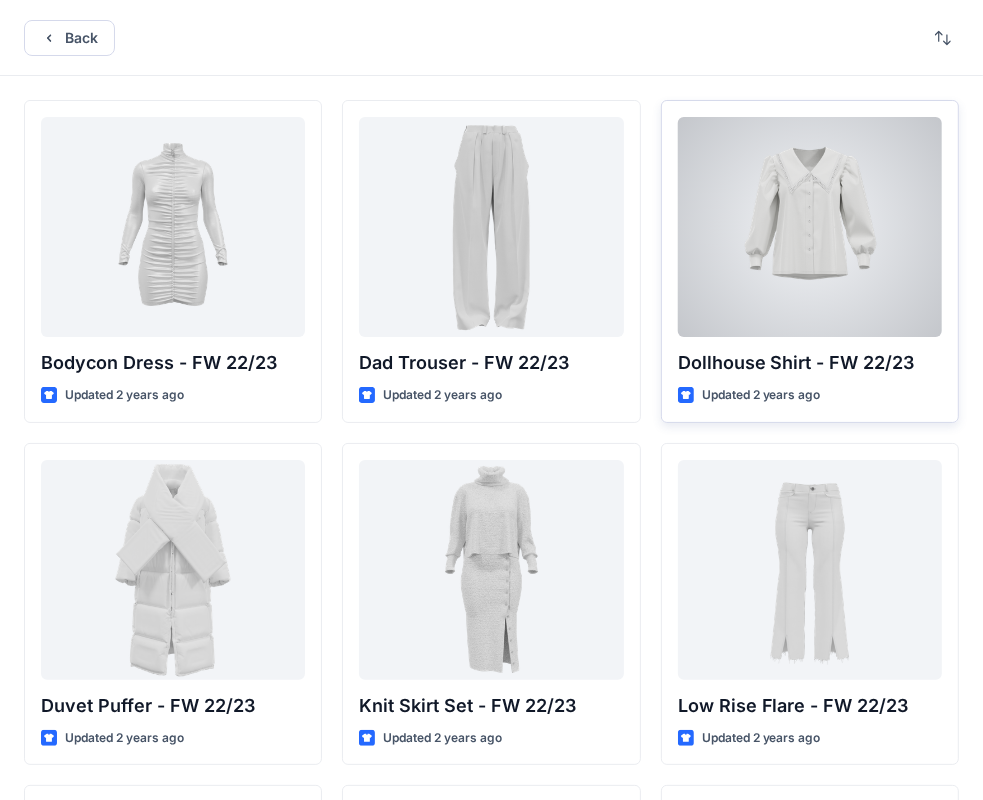 click at bounding box center [810, 227] 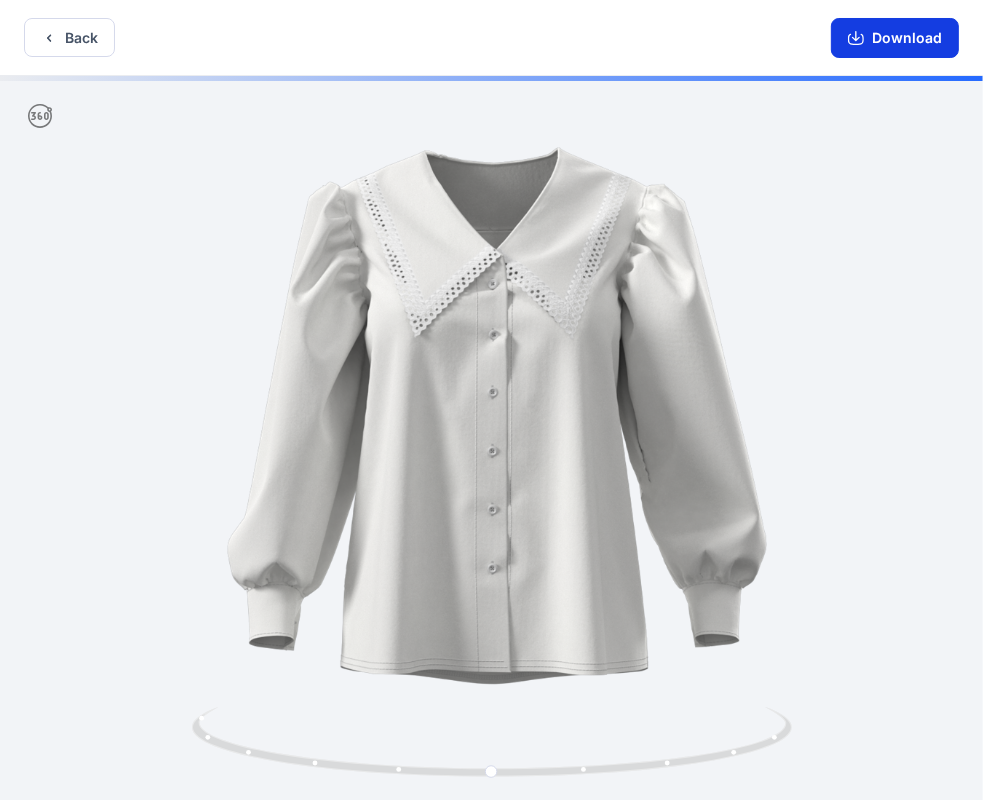 click on "Download" at bounding box center (895, 38) 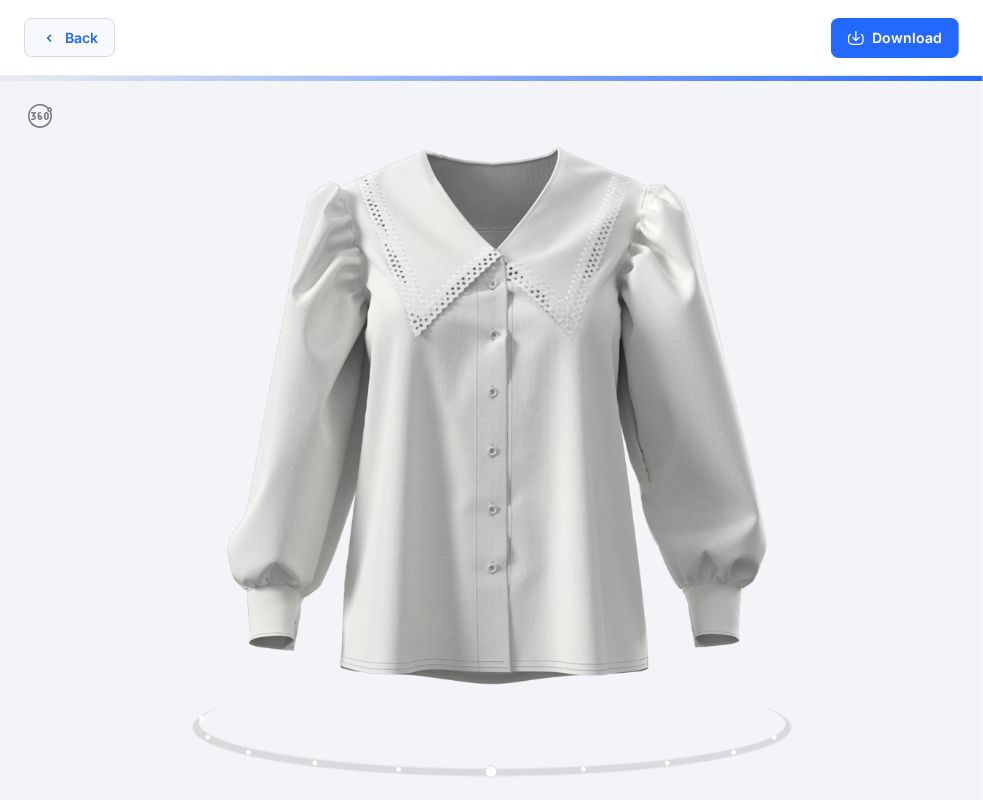 click on "Back" at bounding box center [69, 37] 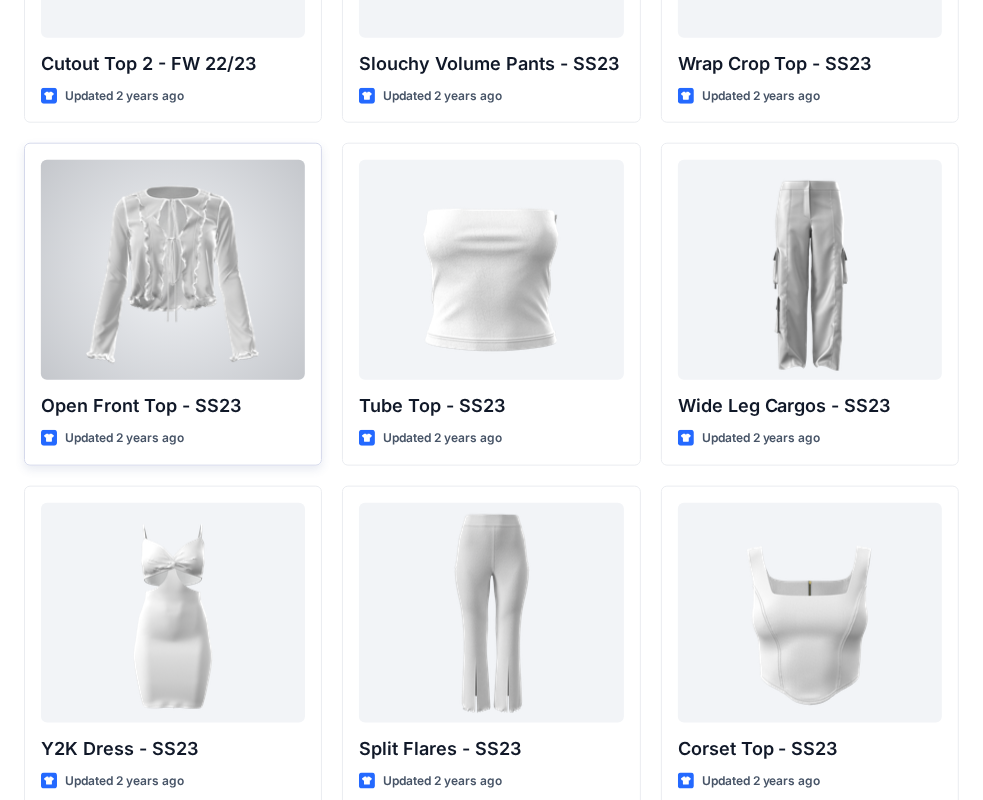 scroll, scrollTop: 1600, scrollLeft: 0, axis: vertical 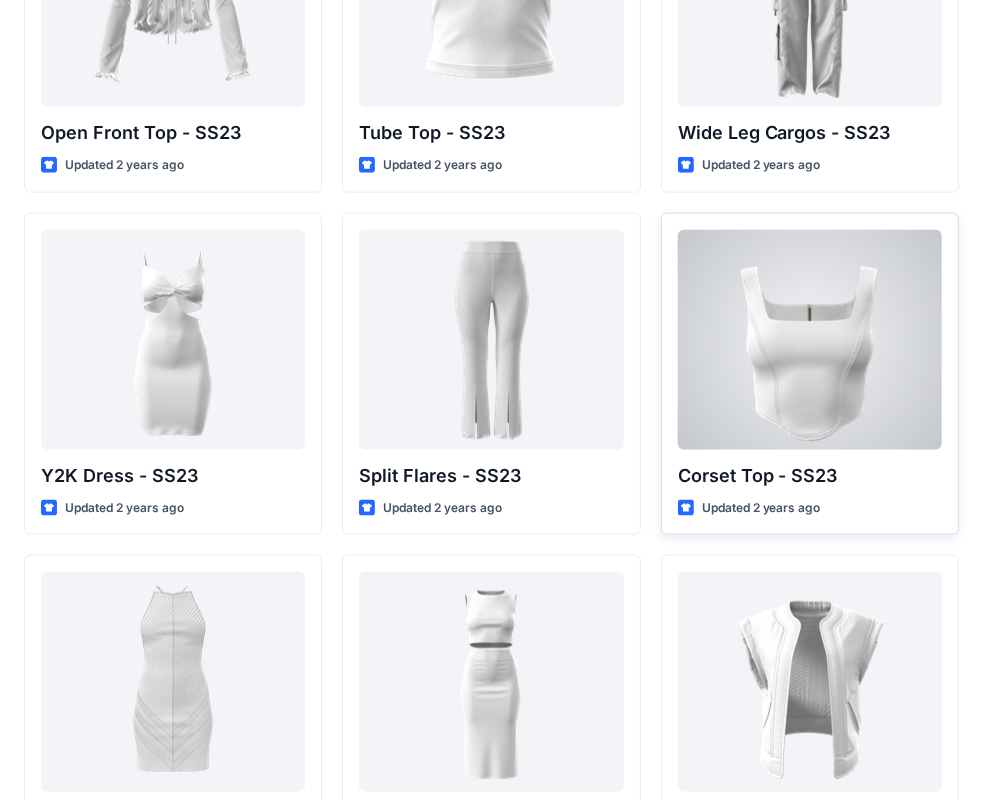 click at bounding box center (810, 340) 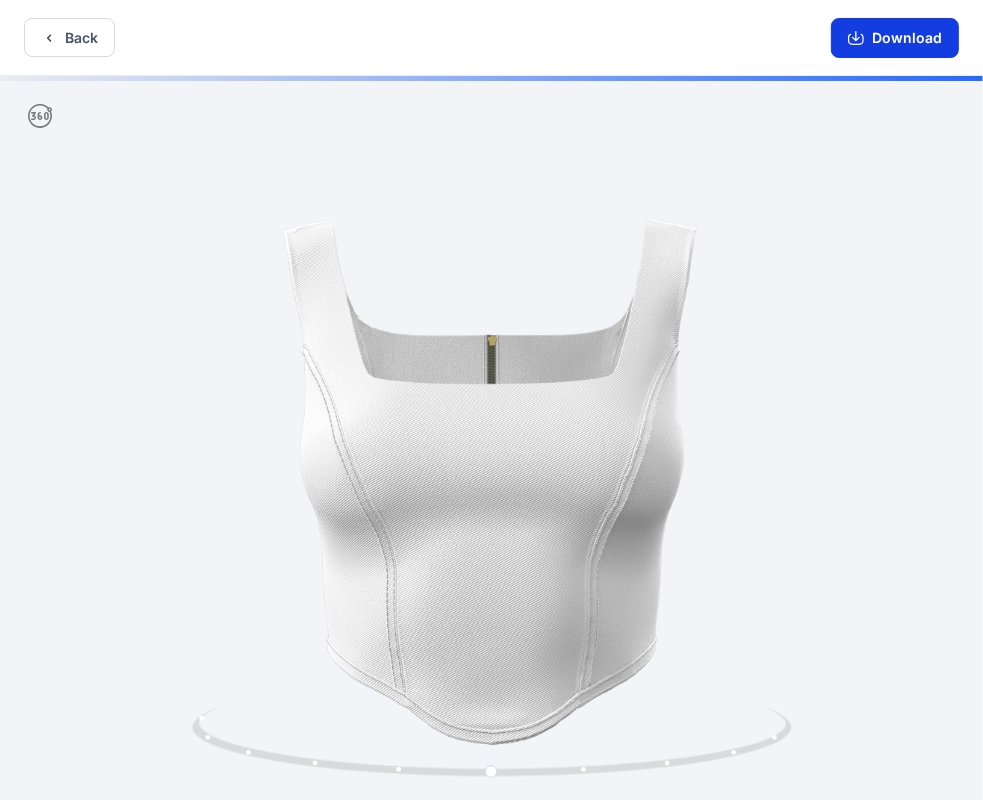 click on "Download" at bounding box center [895, 38] 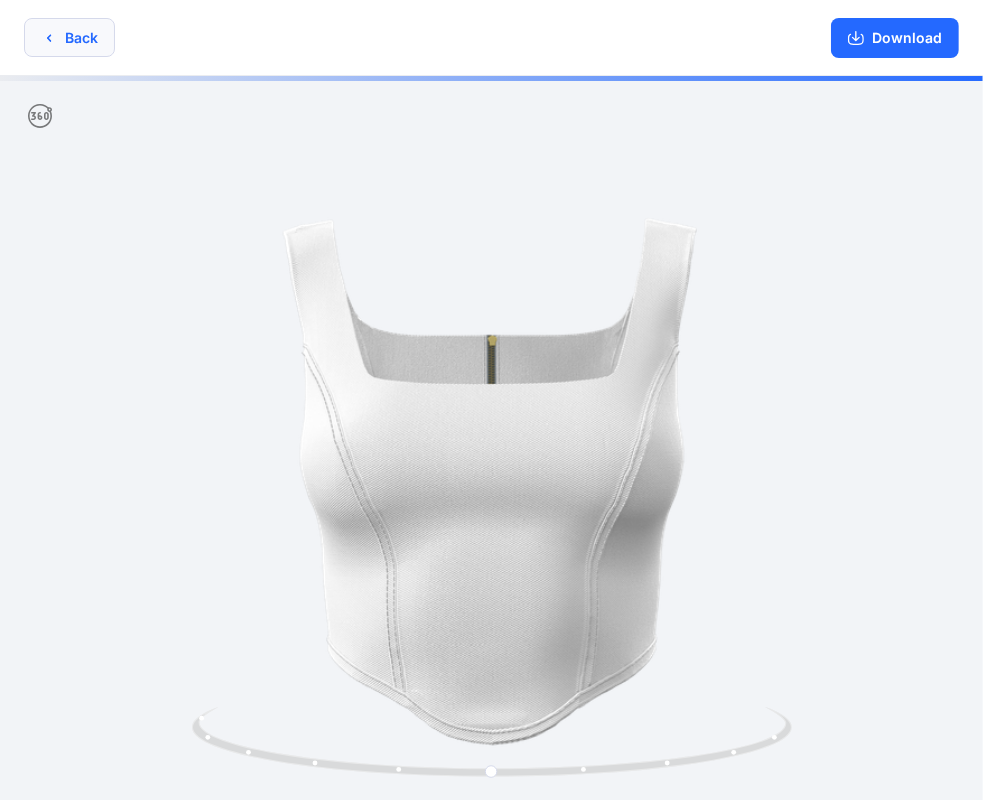 click on "Back" at bounding box center (69, 37) 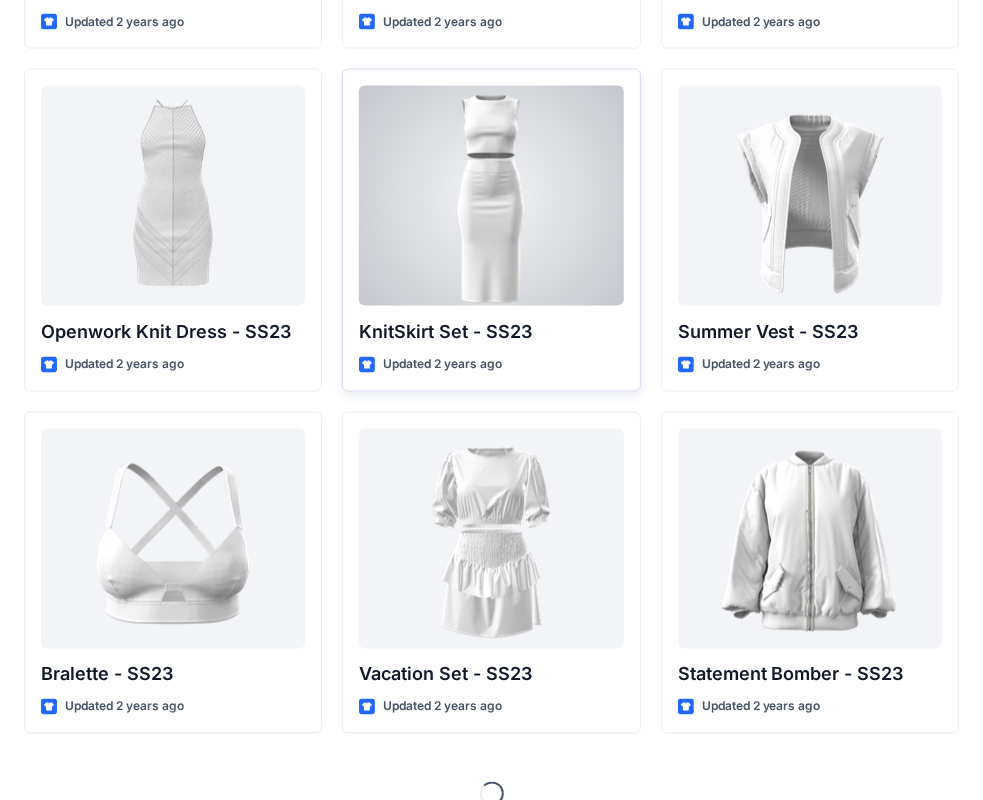 scroll, scrollTop: 2100, scrollLeft: 0, axis: vertical 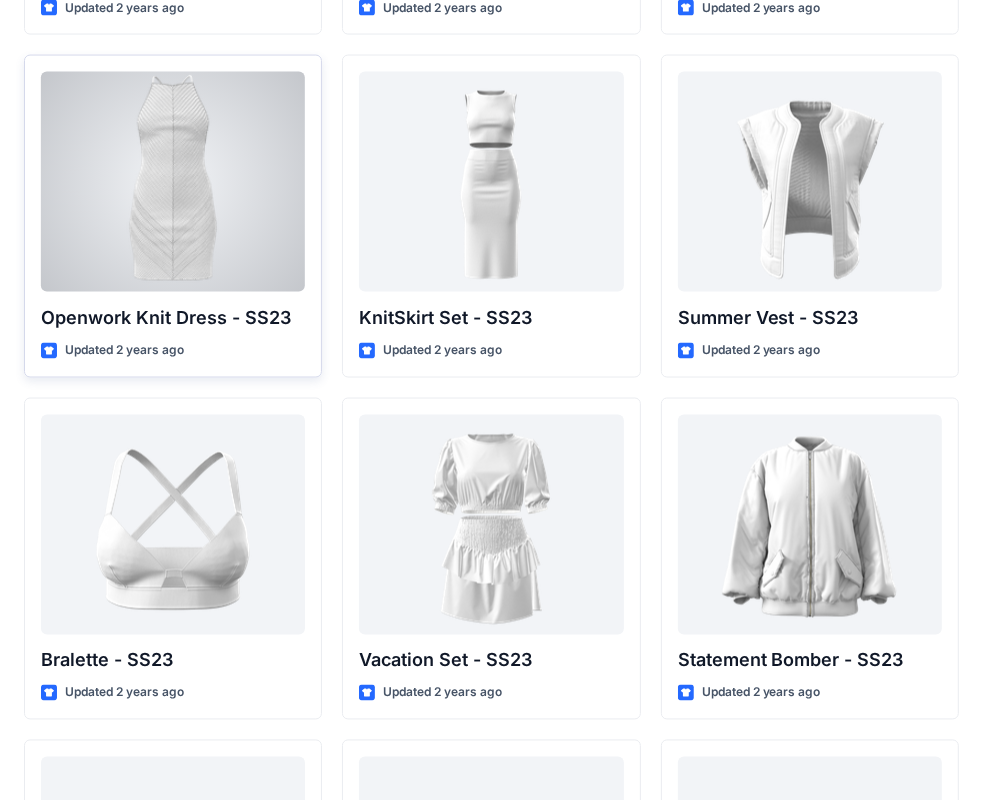 click at bounding box center [173, 182] 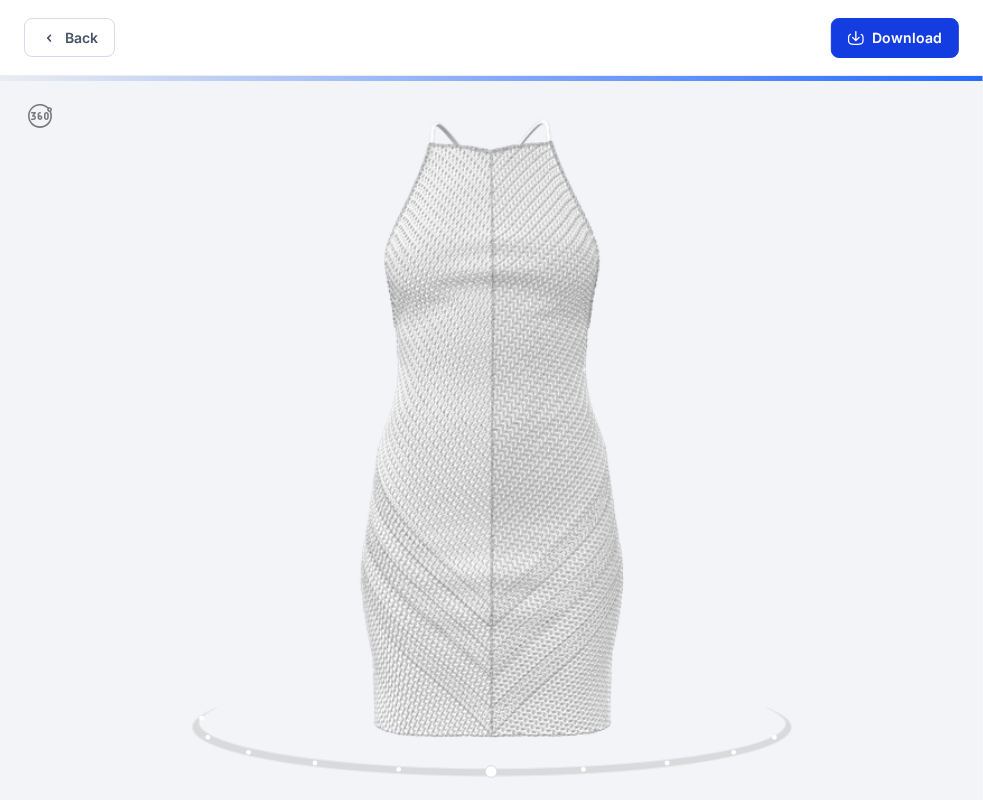 click 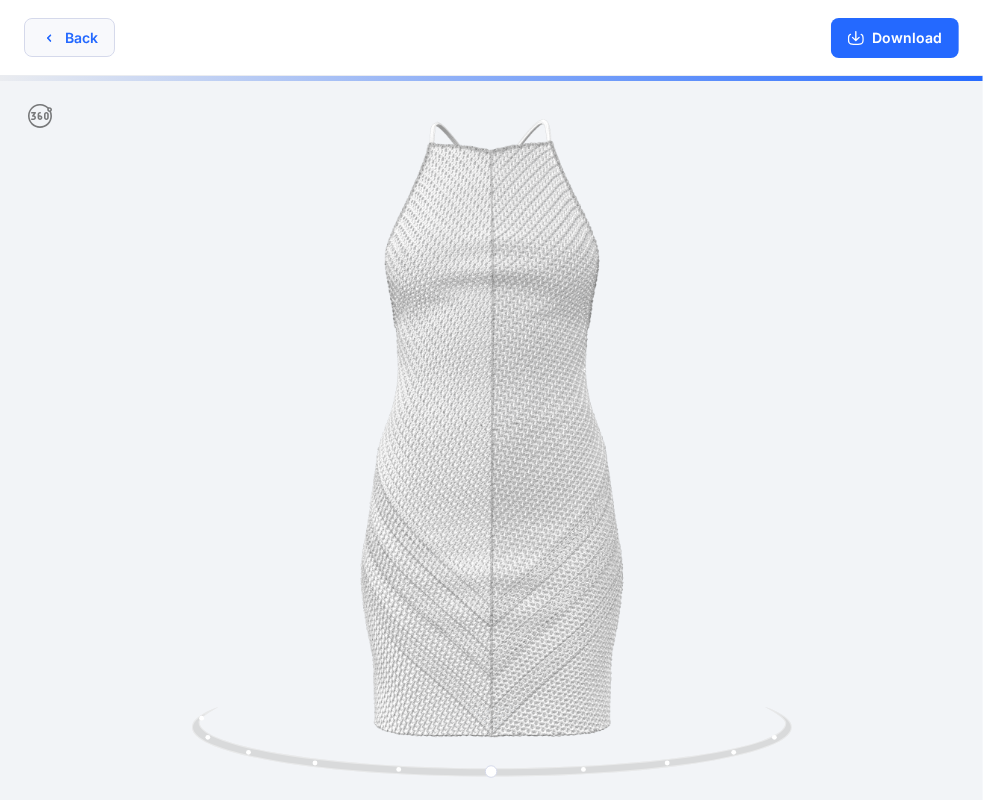 click on "Back" at bounding box center [69, 37] 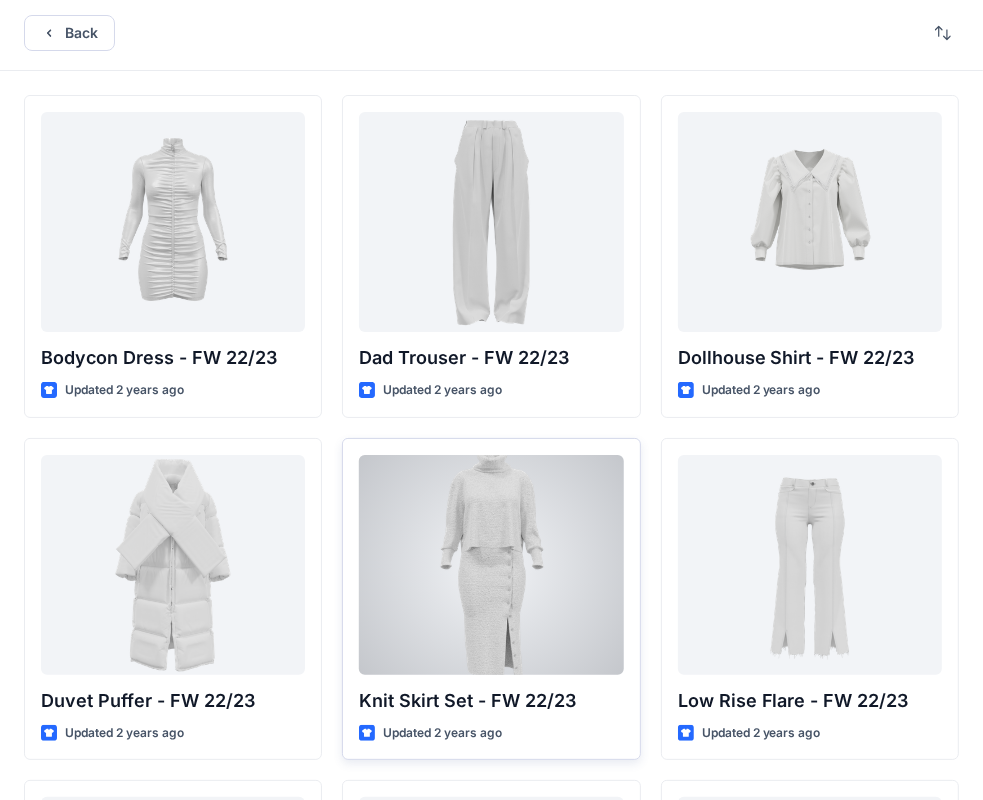 scroll, scrollTop: 0, scrollLeft: 0, axis: both 